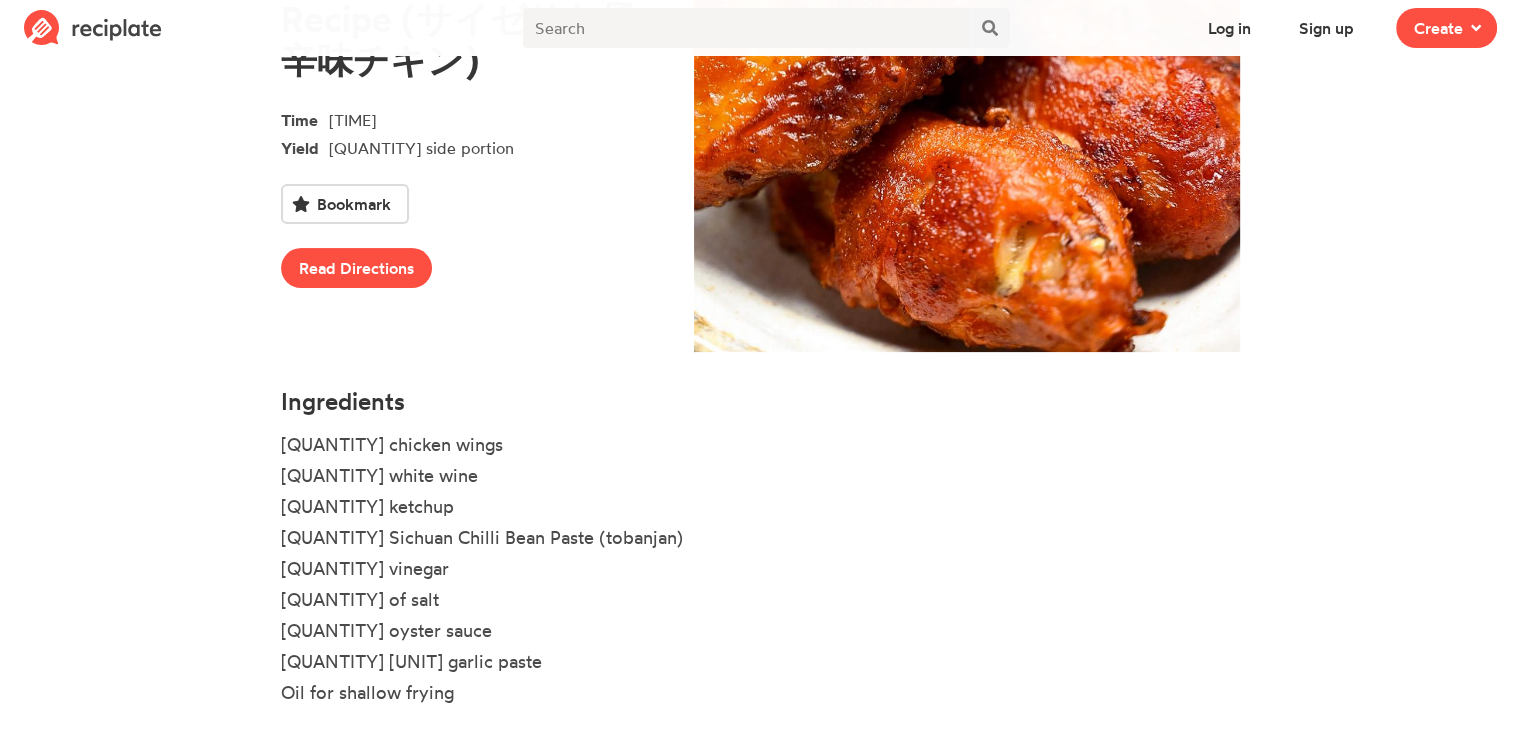 scroll, scrollTop: 309, scrollLeft: 0, axis: vertical 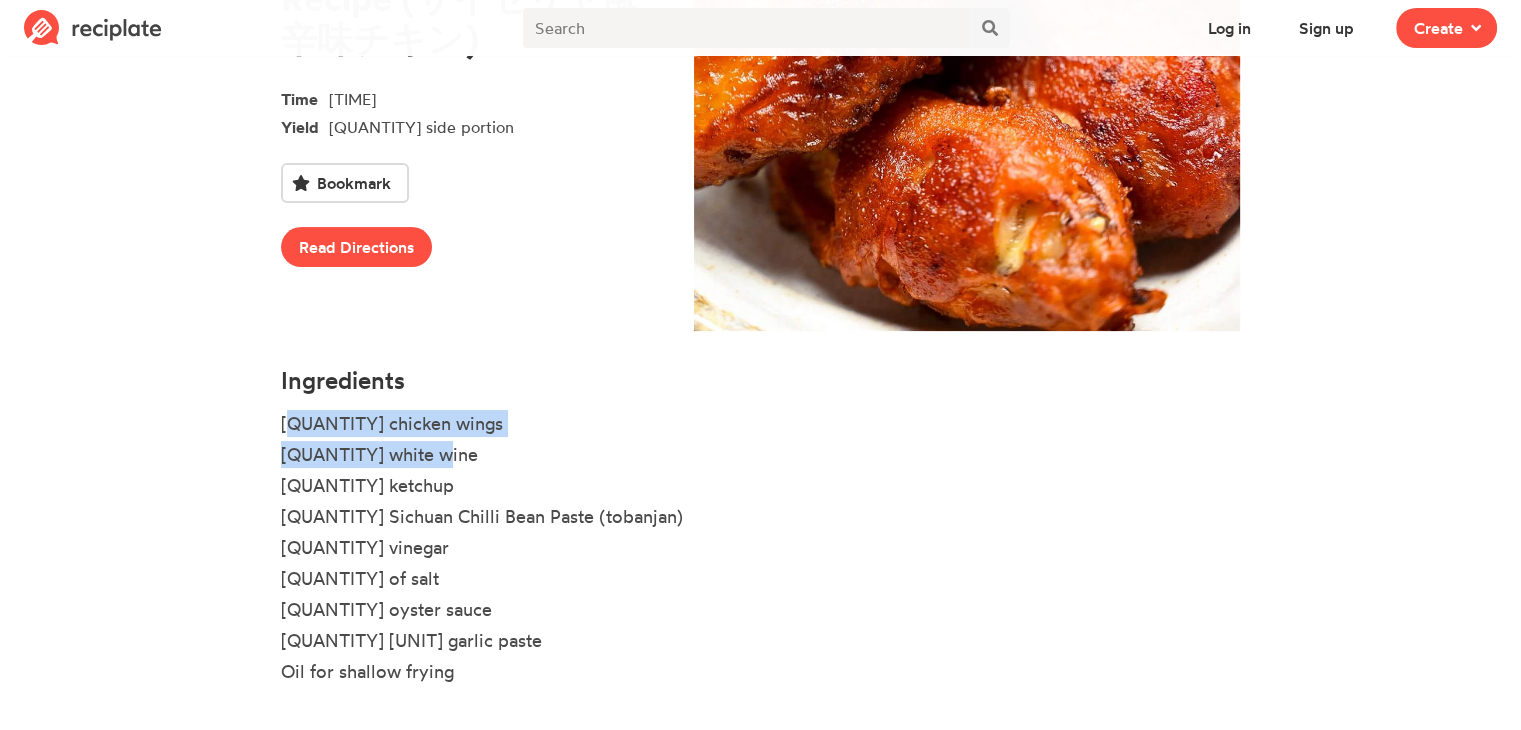 drag, startPoint x: 278, startPoint y: 421, endPoint x: 519, endPoint y: 467, distance: 245.35077 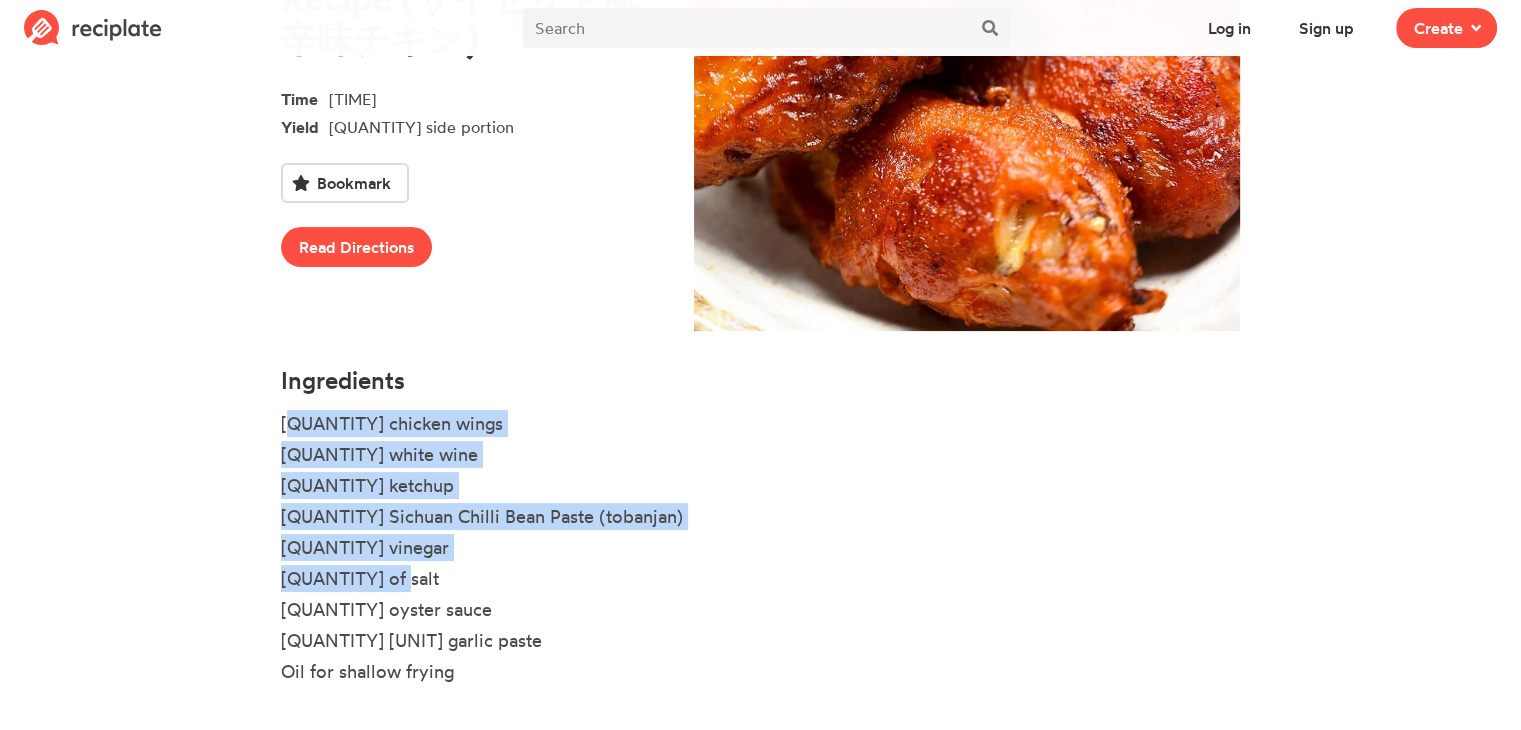 drag, startPoint x: 283, startPoint y: 424, endPoint x: 652, endPoint y: 577, distance: 399.46213 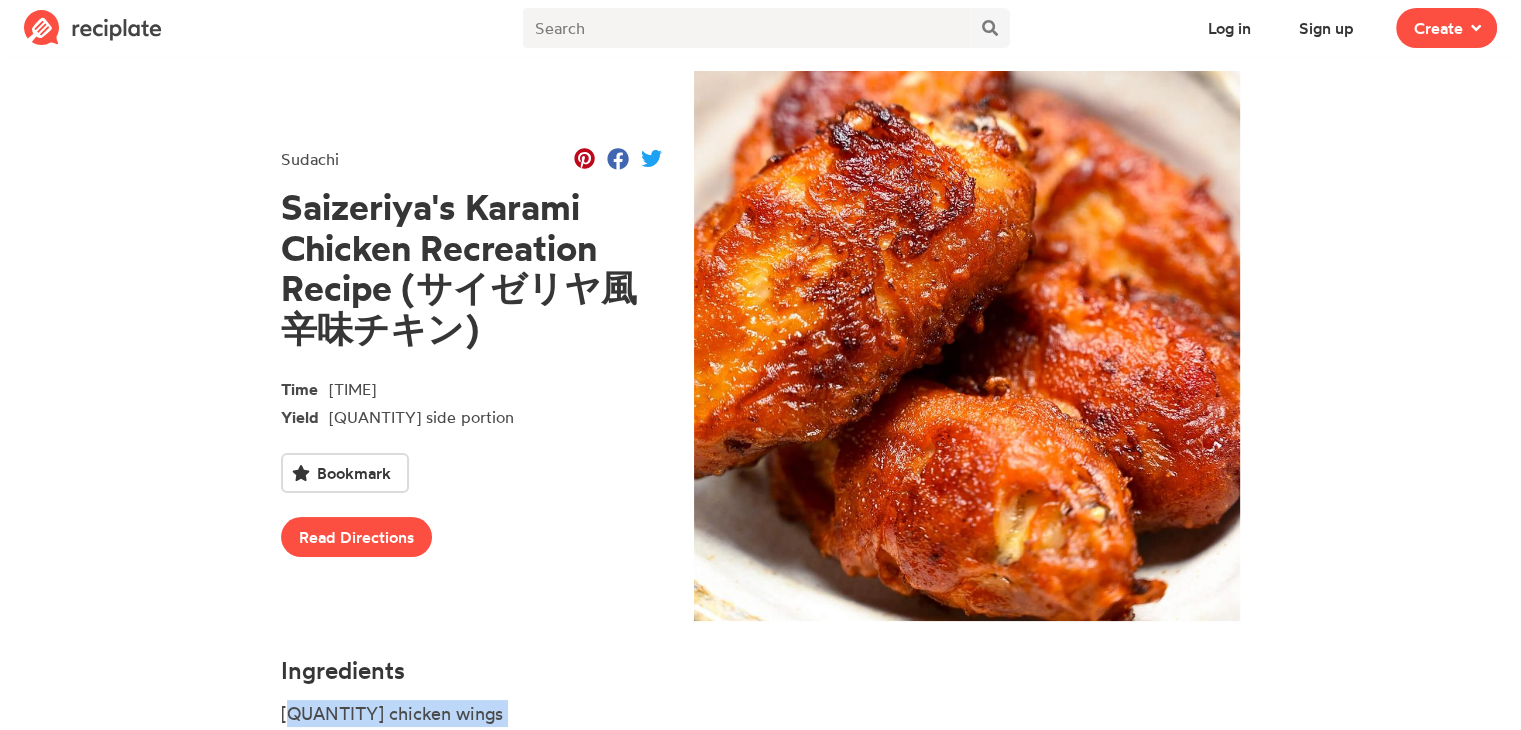 scroll, scrollTop: 0, scrollLeft: 0, axis: both 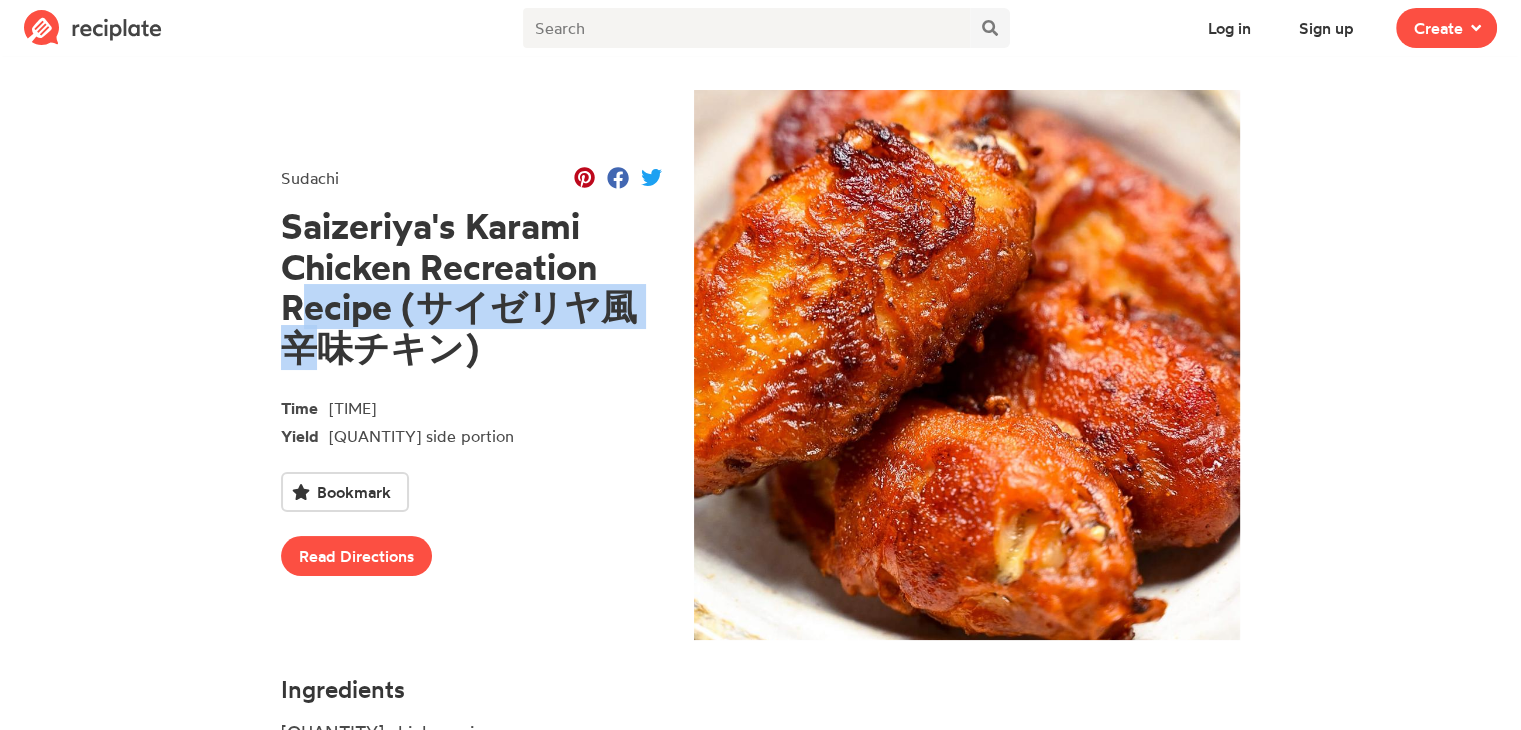 drag, startPoint x: 660, startPoint y: 313, endPoint x: 259, endPoint y: 317, distance: 401.01996 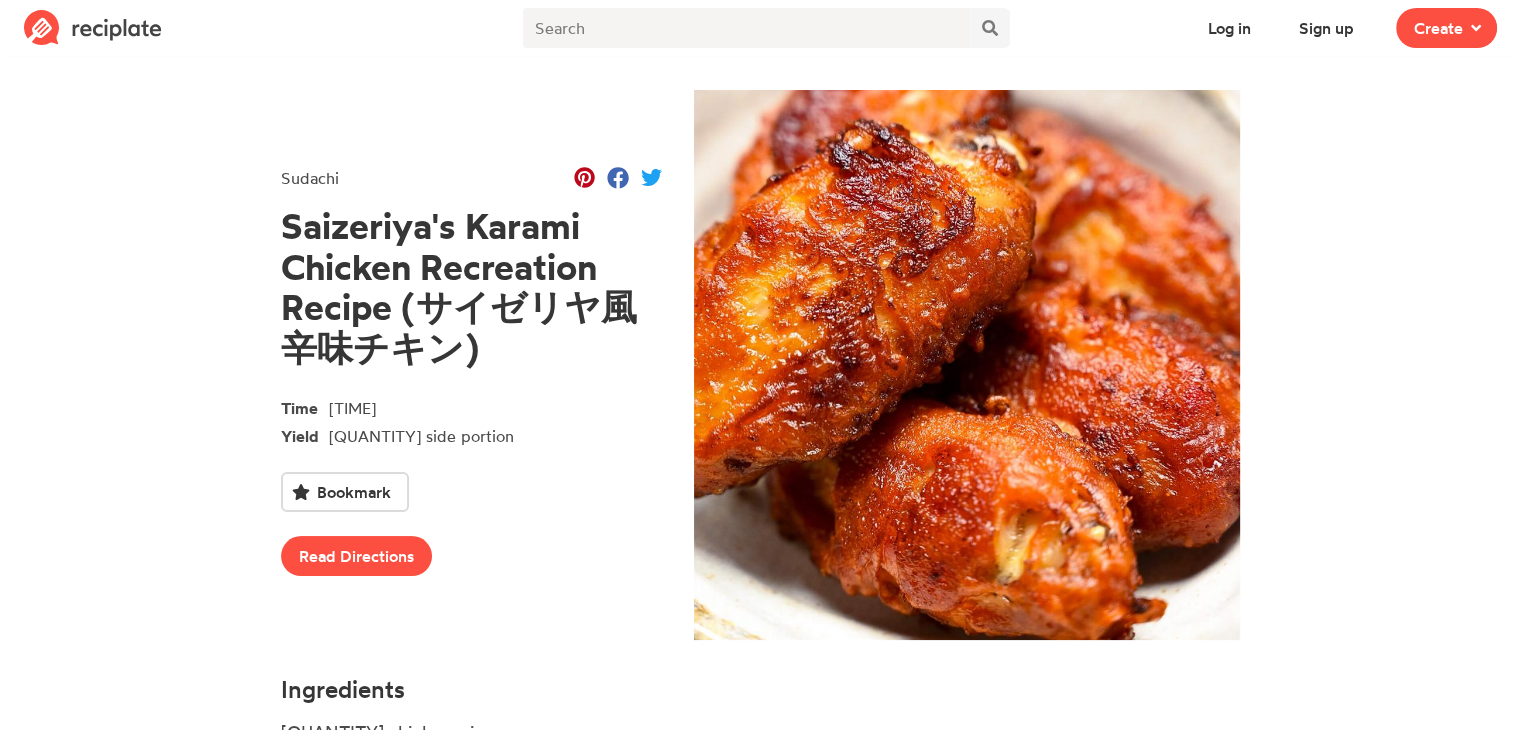 drag, startPoint x: 230, startPoint y: 227, endPoint x: 569, endPoint y: 357, distance: 363.07162 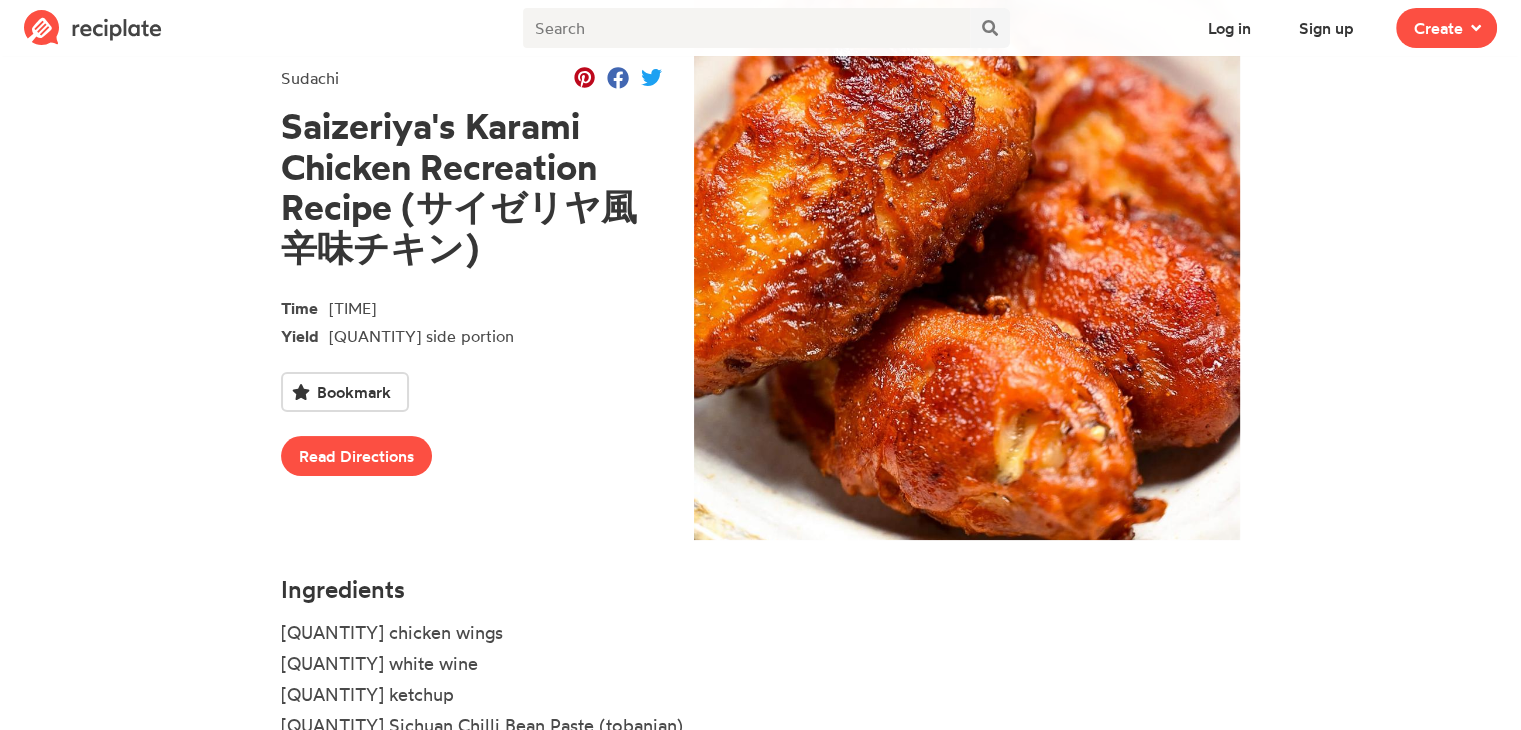 click on "Sudachi   Saizeriya's Karami Chicken Recreation Recipe (サイゼリヤ風辛味チキン)  Time [TIME] Yield [QUANTITY] side portion Bookmark  Read Directions  Ingredients  [QUANTITY] chicken wings   [QUANTITY] white wine   [QUANTITY] ketchup   [QUANTITY] Sichuan Chilli Bean Paste (tobanjan)   [QUANTITY] vinegar   [QUANTITY] of salt   [QUANTITY] oyster sauce   [QUANTITY] garlic paste   Oil for shallow frying" at bounding box center [760, 451] 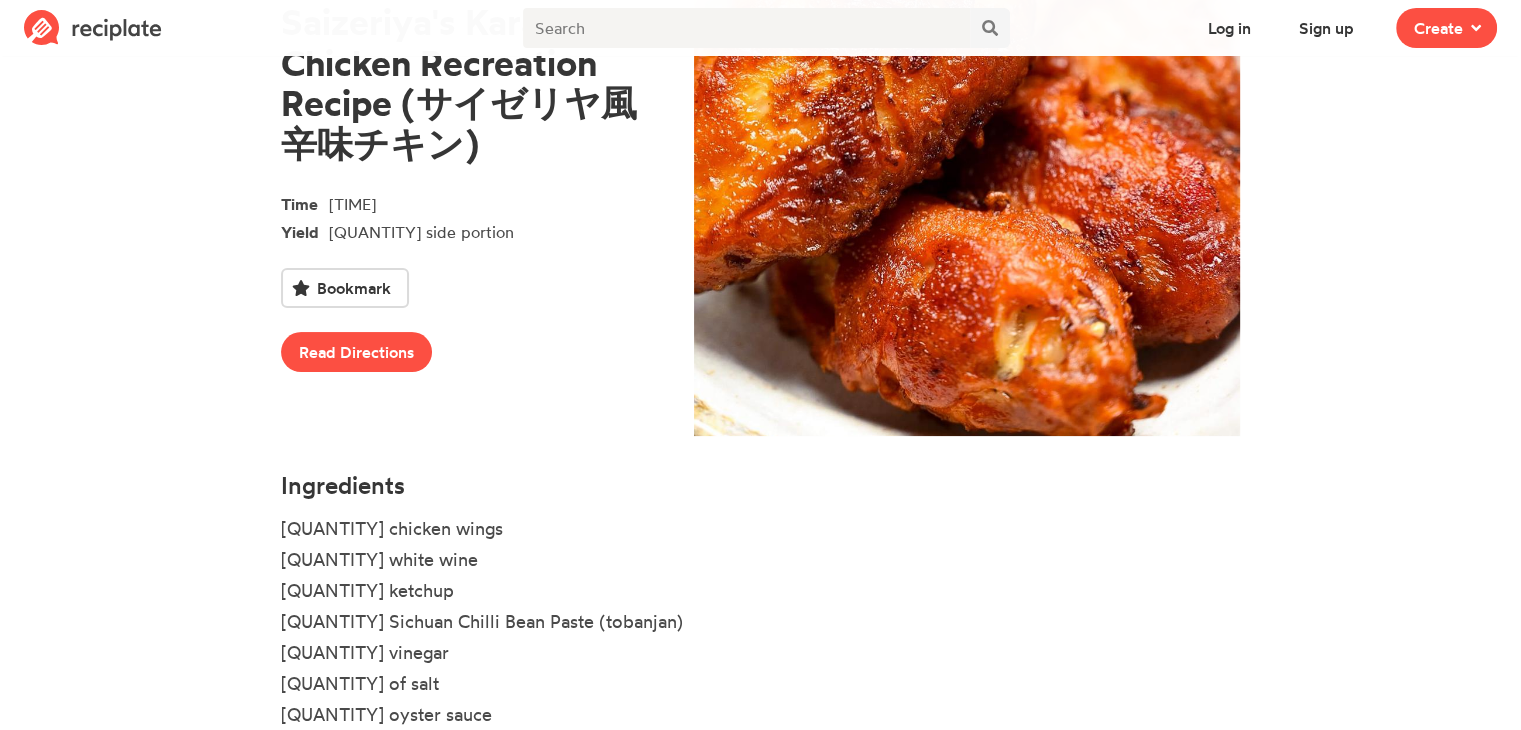 scroll, scrollTop: 0, scrollLeft: 0, axis: both 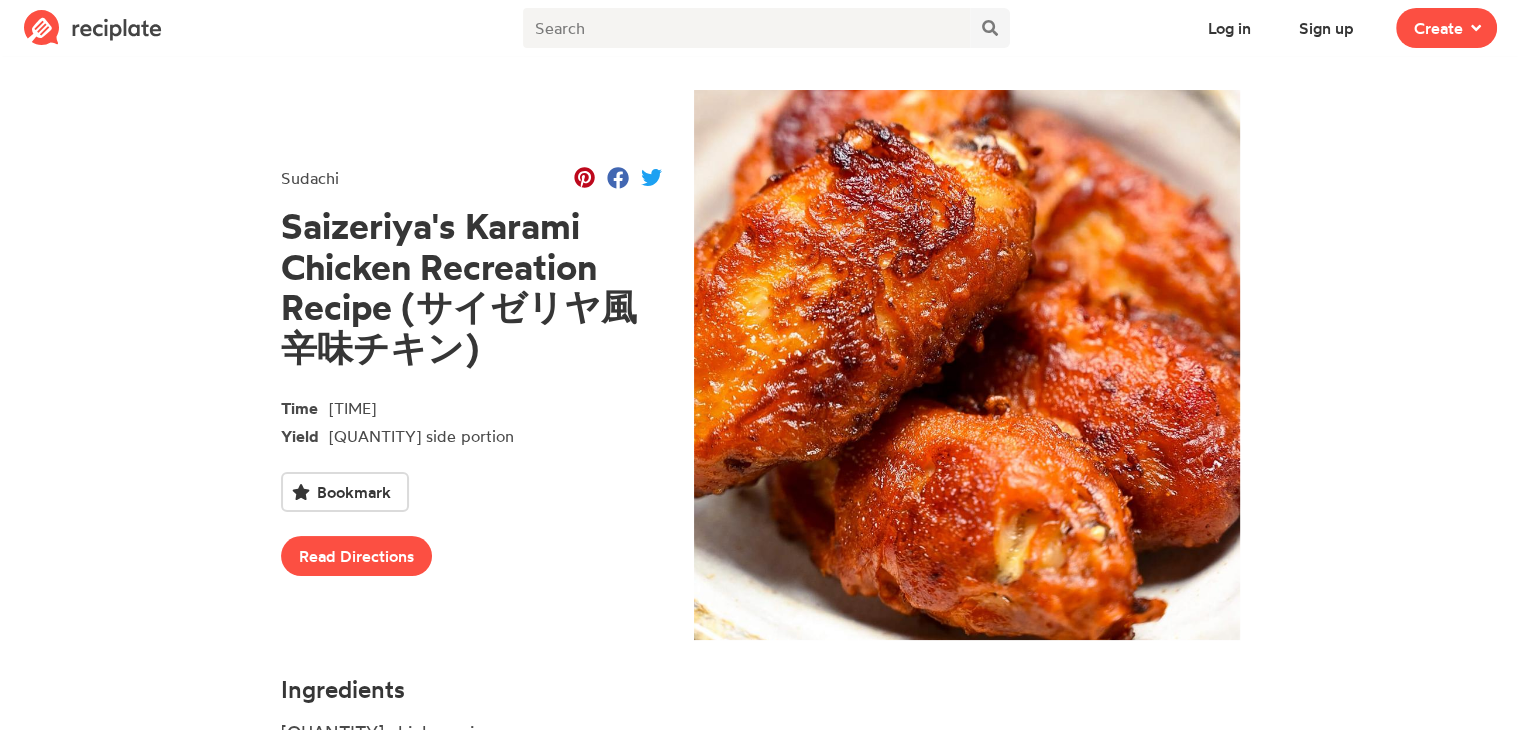 drag, startPoint x: 101, startPoint y: 217, endPoint x: 0, endPoint y: 230, distance: 101.8332 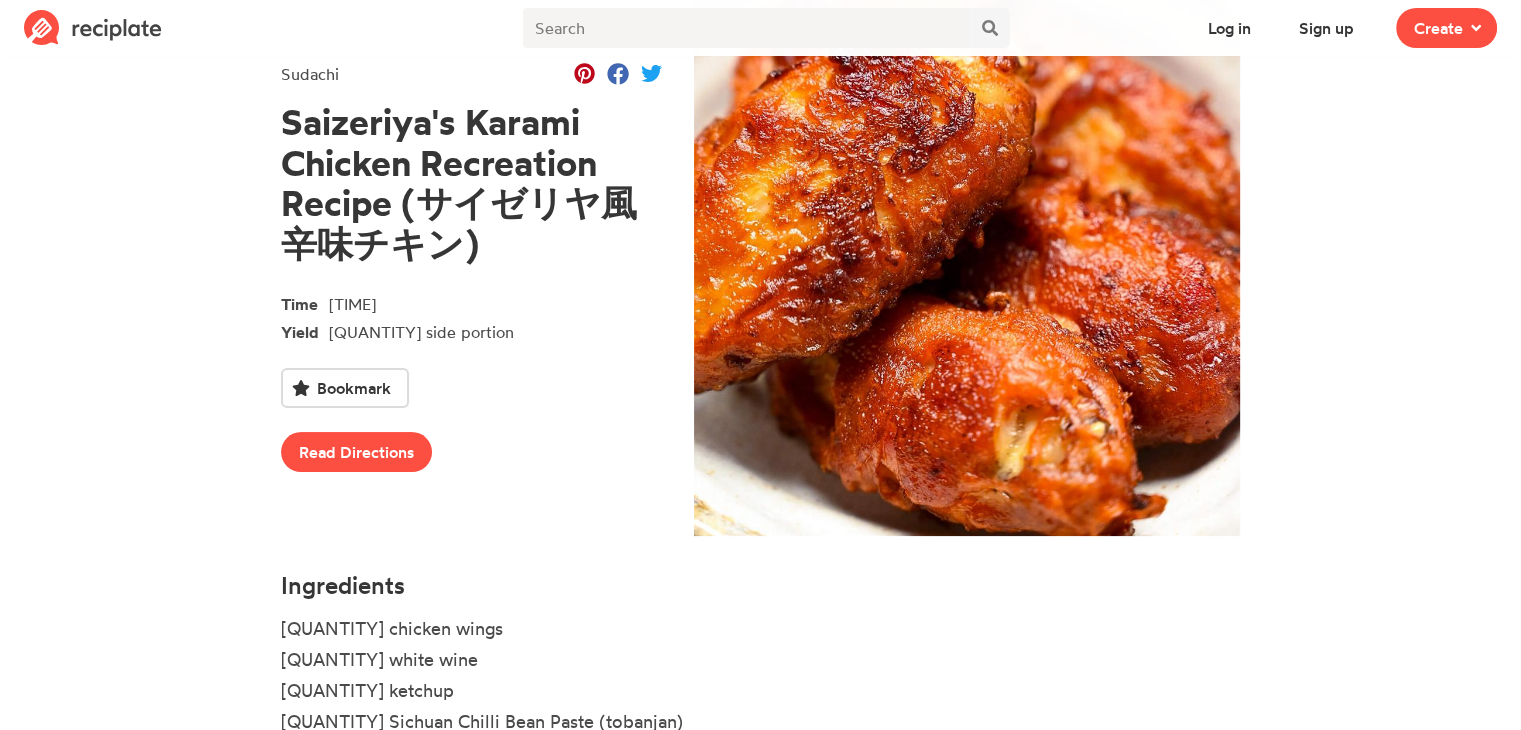 scroll, scrollTop: 309, scrollLeft: 0, axis: vertical 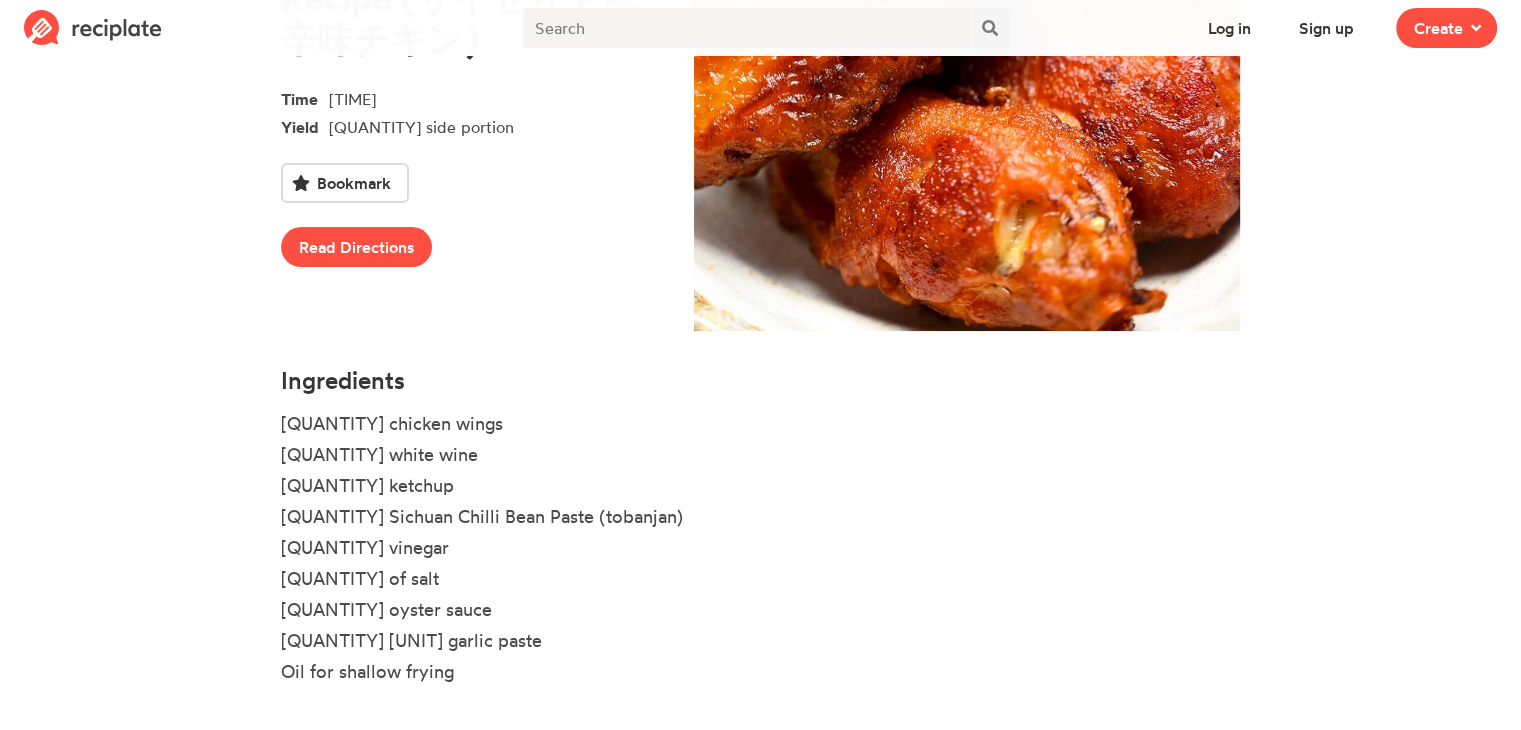 drag, startPoint x: 117, startPoint y: 229, endPoint x: 116, endPoint y: 241, distance: 12.0415945 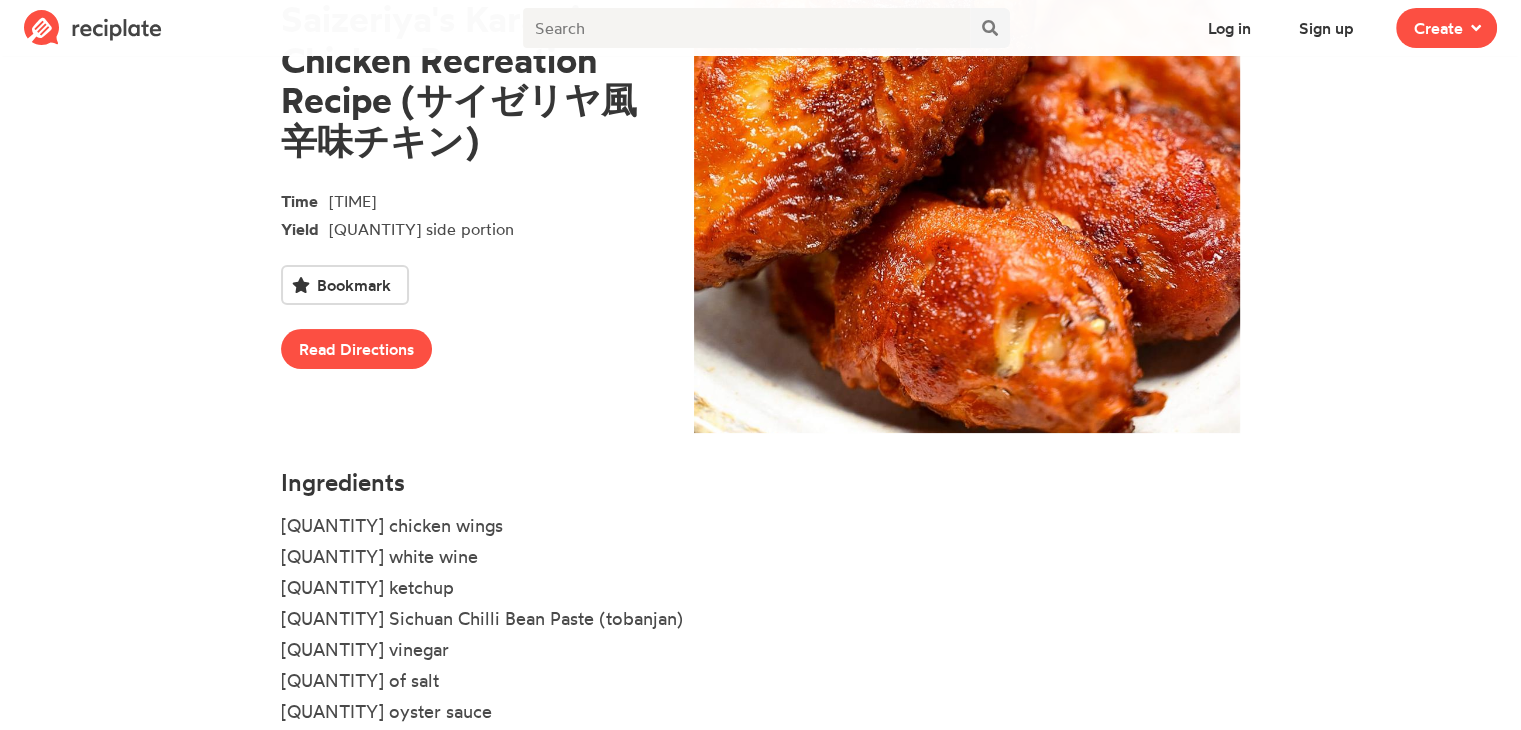 scroll, scrollTop: 0, scrollLeft: 0, axis: both 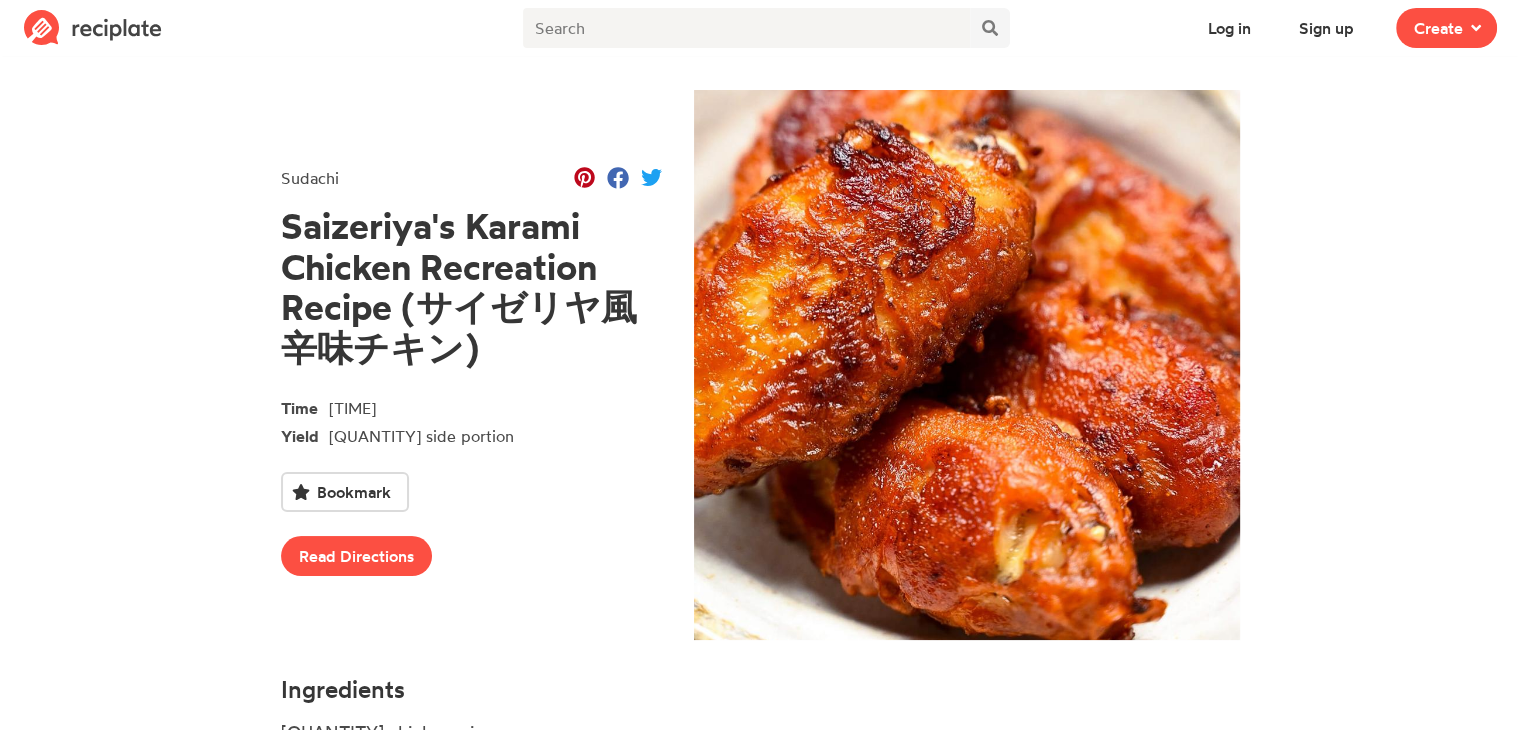 click on "Sudachi   Saizeriya's Karami Chicken Recreation Recipe (サイゼリヤ風辛味チキン)  Time [TIME] Yield [QUANTITY] side portion Bookmark  Read Directions  Ingredients  [QUANTITY] chicken wings   [QUANTITY] white wine   [QUANTITY] ketchup   [QUANTITY] Sichuan Chilli Bean Paste (tobanjan)   [QUANTITY] vinegar   [QUANTITY] of salt   [QUANTITY] oyster sauce   [QUANTITY] garlic paste   Oil for shallow frying" at bounding box center (760, 551) 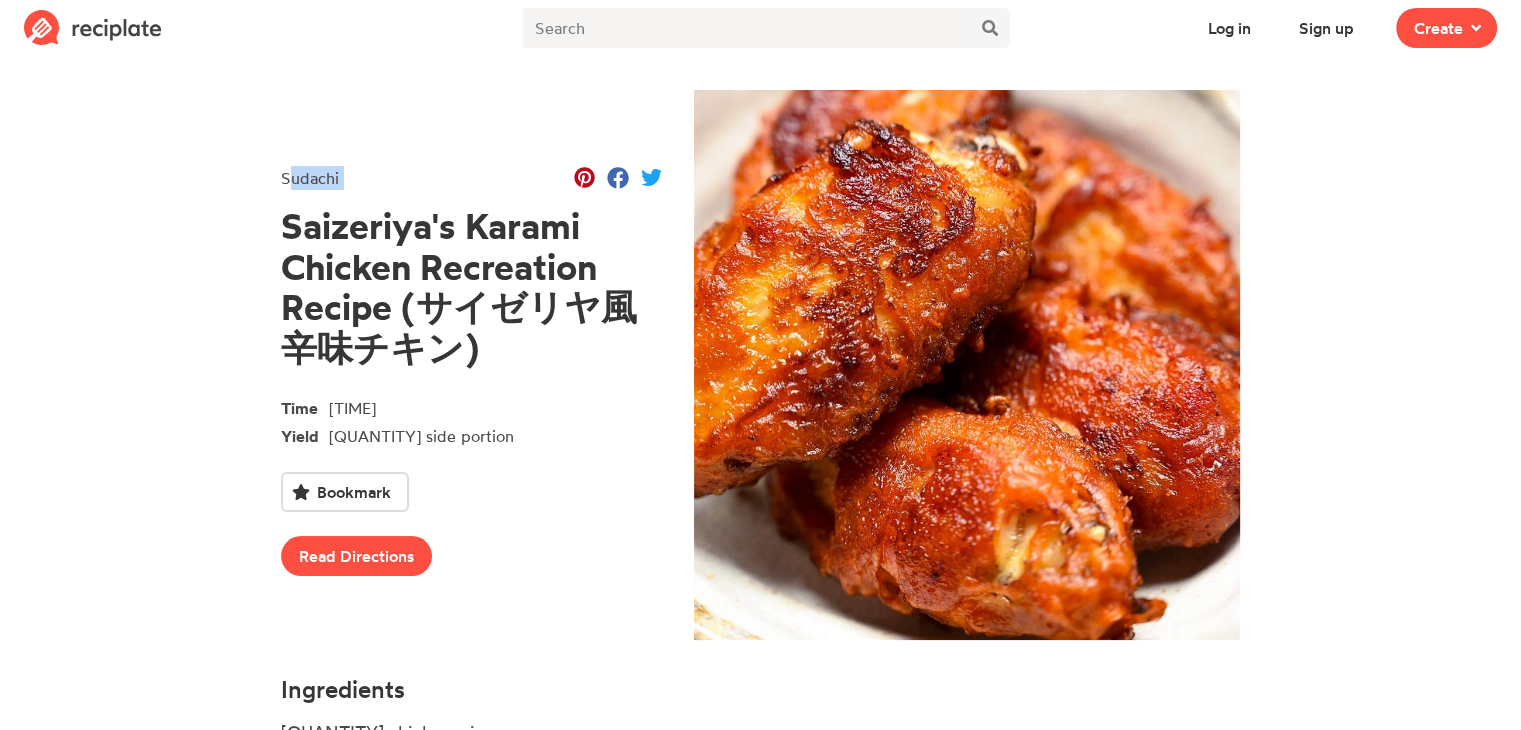 drag, startPoint x: 220, startPoint y: 144, endPoint x: 137, endPoint y: 231, distance: 120.241425 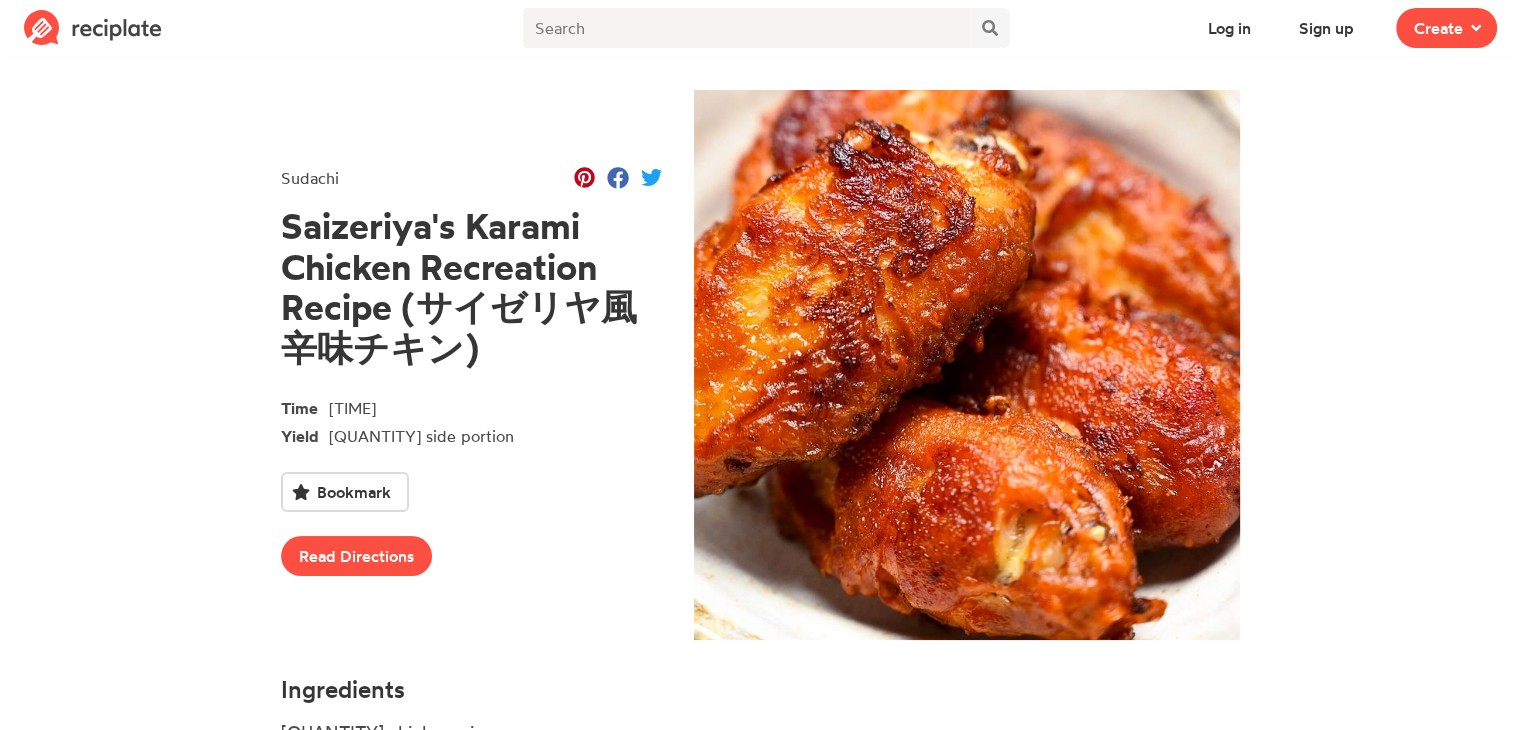 click on "Sudachi   Saizeriya's Karami Chicken Recreation Recipe (サイゼリヤ風辛味チキン)  Time [TIME] Yield [QUANTITY] side portion Bookmark  Read Directions  Ingredients  [QUANTITY] chicken wings   [QUANTITY] white wine   [QUANTITY] ketchup   [QUANTITY] Sichuan Chilli Bean Paste (tobanjan)   [QUANTITY] vinegar   [QUANTITY] of salt   [QUANTITY] oyster sauce   [QUANTITY] garlic paste   Oil for shallow frying" at bounding box center (760, 551) 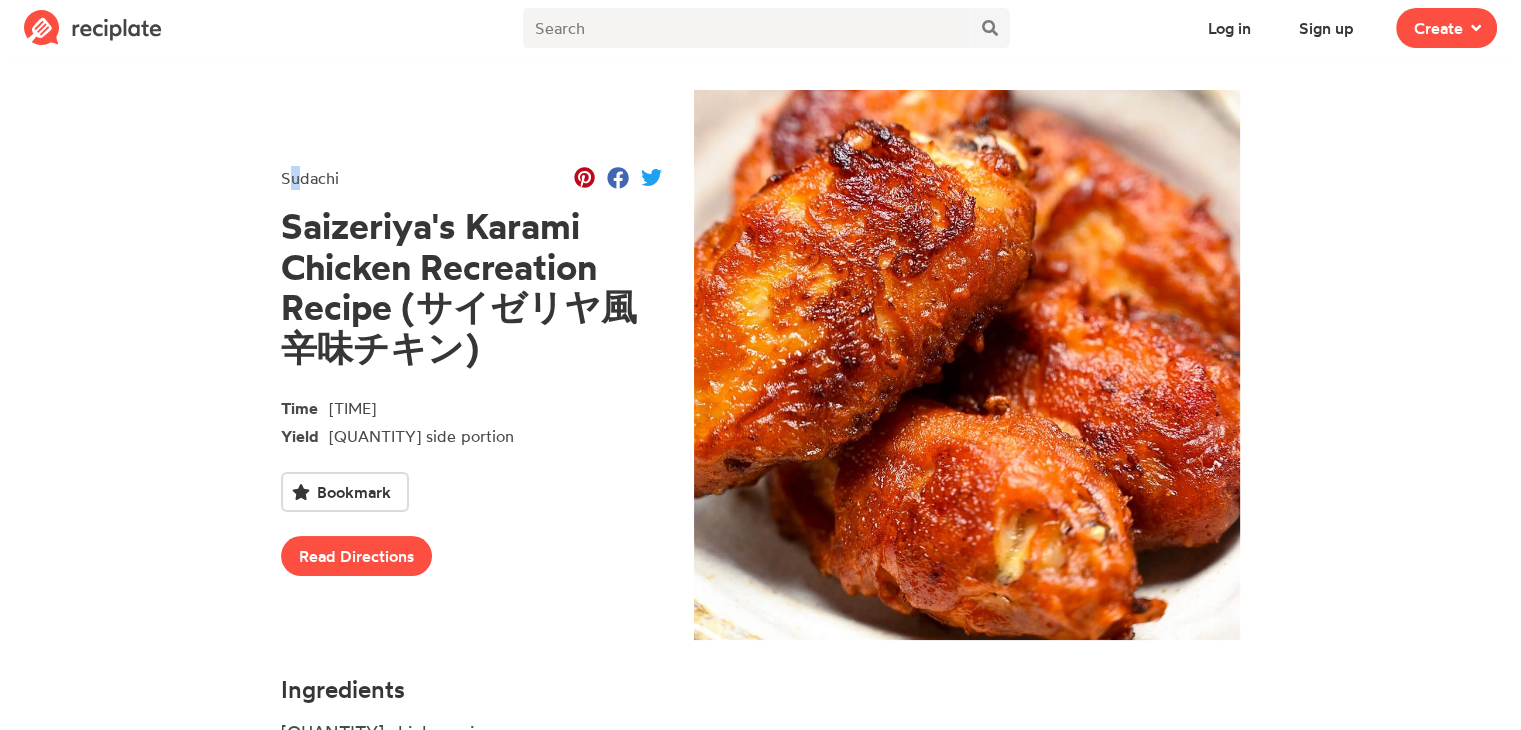 drag, startPoint x: 287, startPoint y: 75, endPoint x: 192, endPoint y: 185, distance: 145.34442 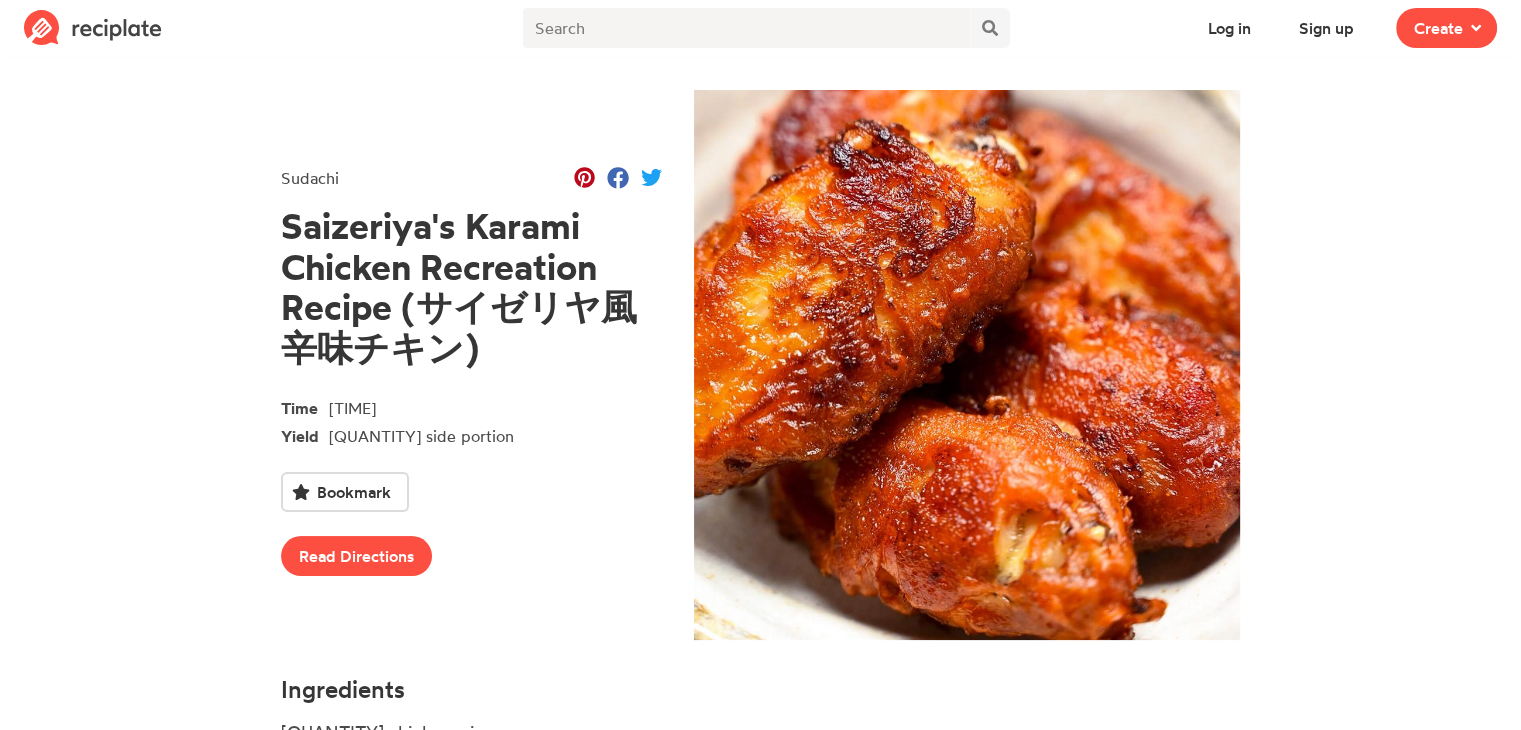click on "Sudachi   Saizeriya's Karami Chicken Recreation Recipe (サイゼリヤ風辛味チキン)  Time [TIME] Yield [QUANTITY] side portion Bookmark  Read Directions  Ingredients  [QUANTITY] chicken wings   [QUANTITY] white wine   [QUANTITY] ketchup   [QUANTITY] Sichuan Chilli Bean Paste (tobanjan)   [QUANTITY] vinegar   [QUANTITY] of salt   [QUANTITY] oyster sauce   [QUANTITY] garlic paste   Oil for shallow frying" at bounding box center (760, 551) 